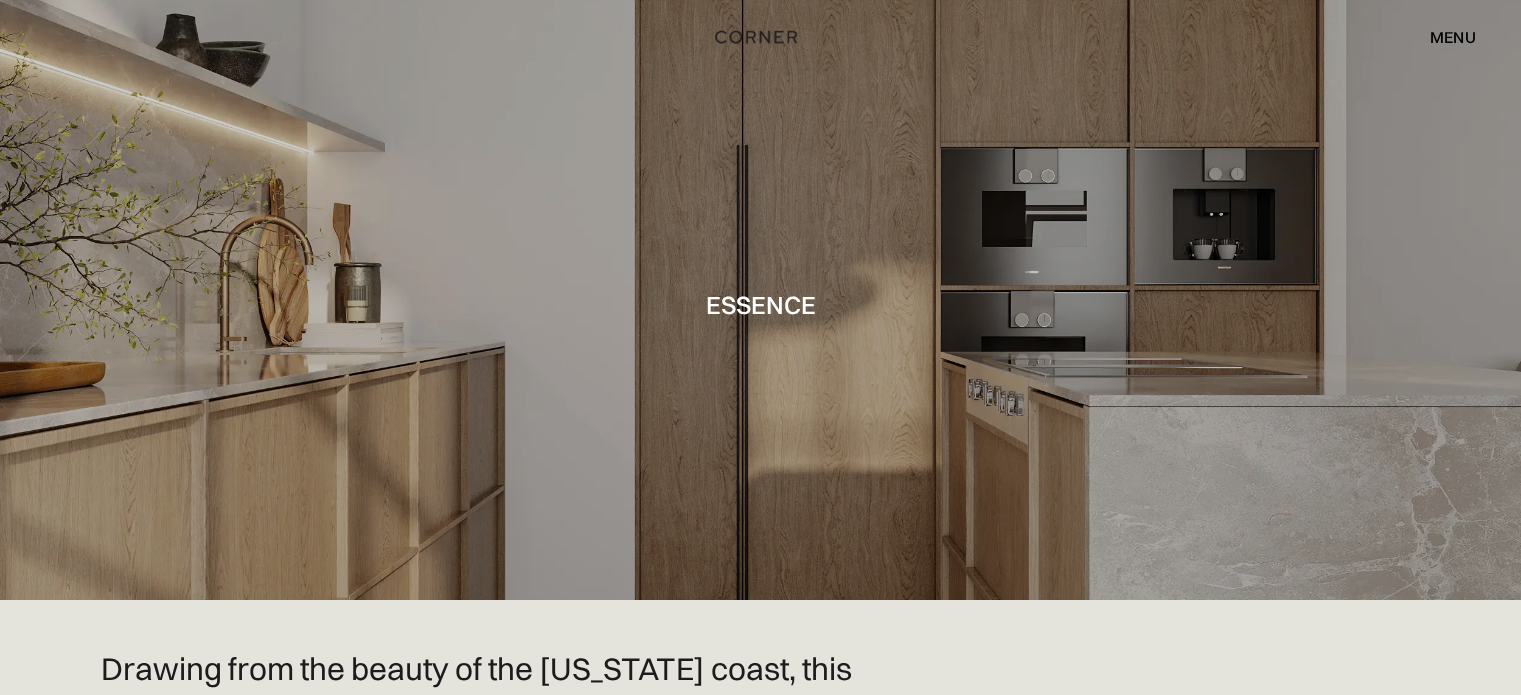 scroll, scrollTop: 0, scrollLeft: 0, axis: both 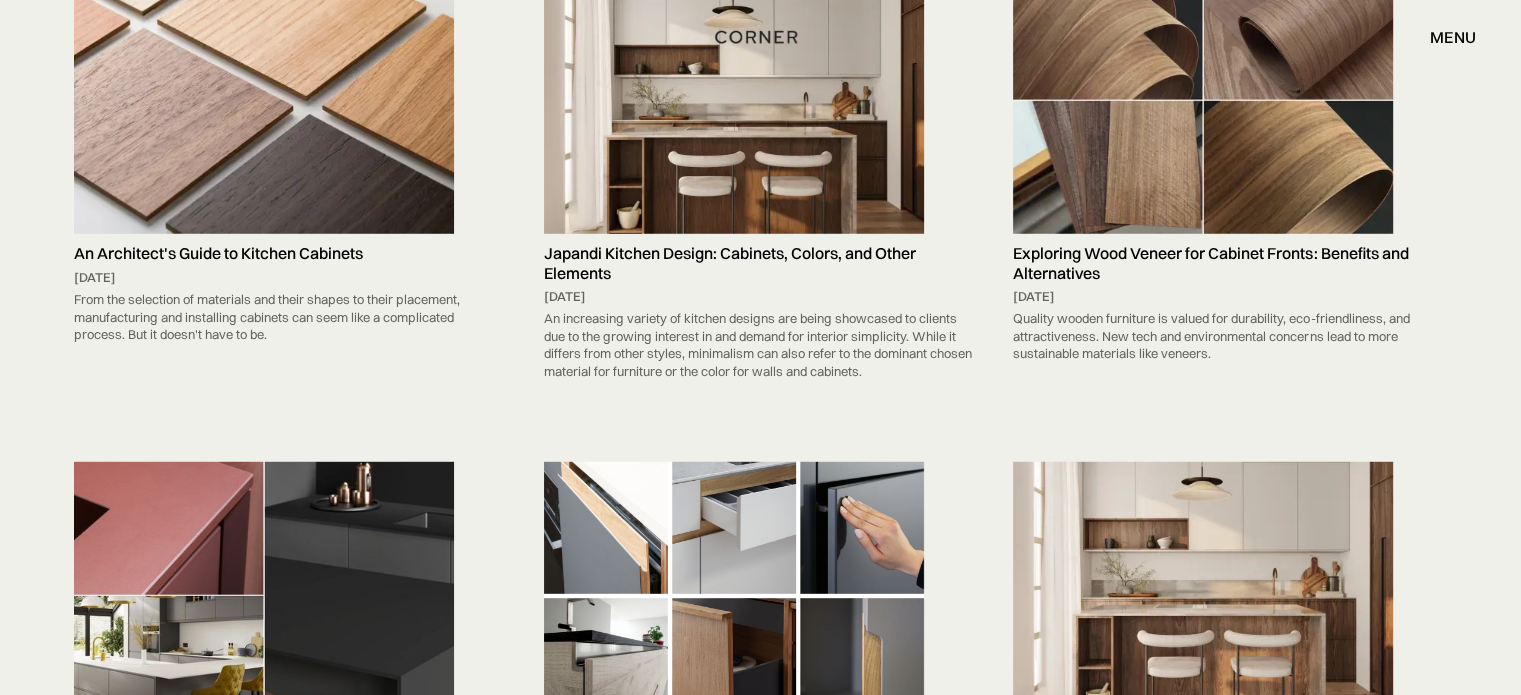 drag, startPoint x: 1520, startPoint y: 540, endPoint x: 1535, endPoint y: 492, distance: 50.289165 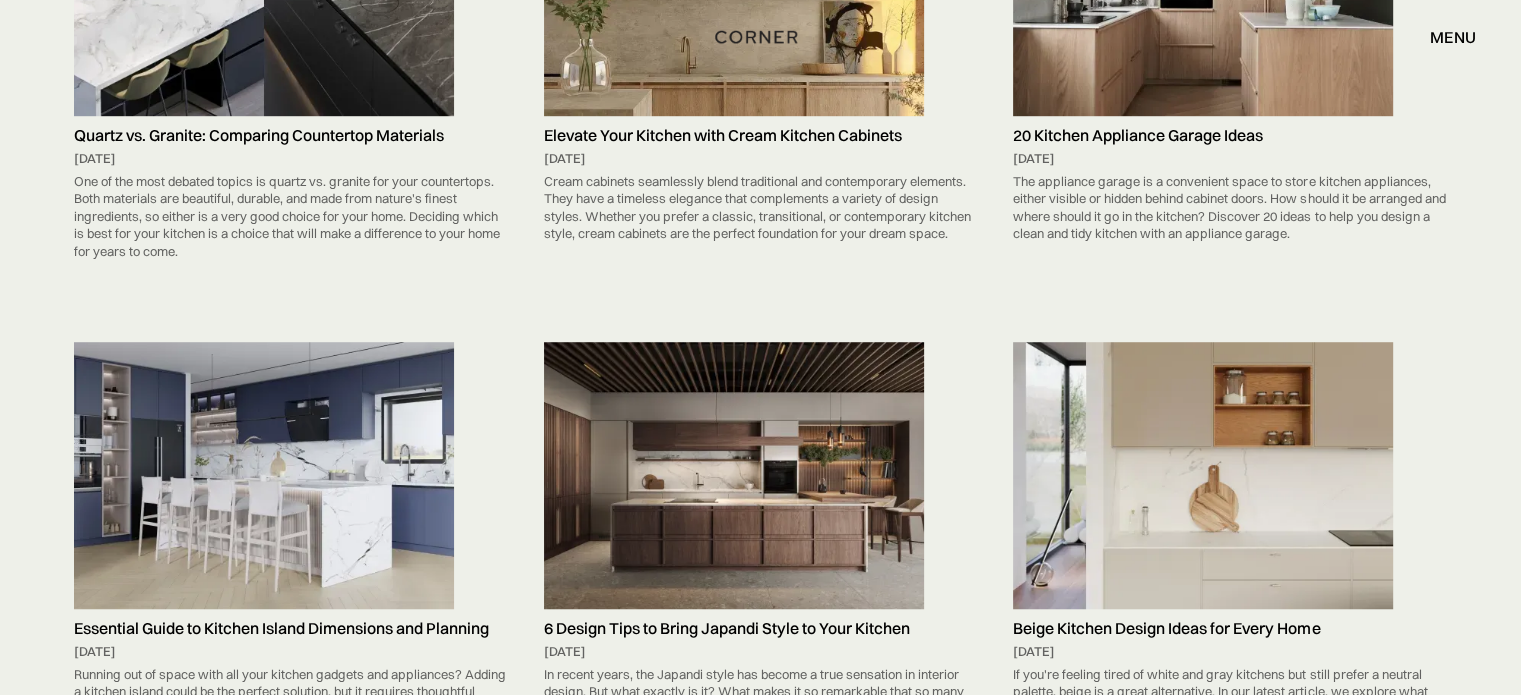 scroll, scrollTop: 8926, scrollLeft: 0, axis: vertical 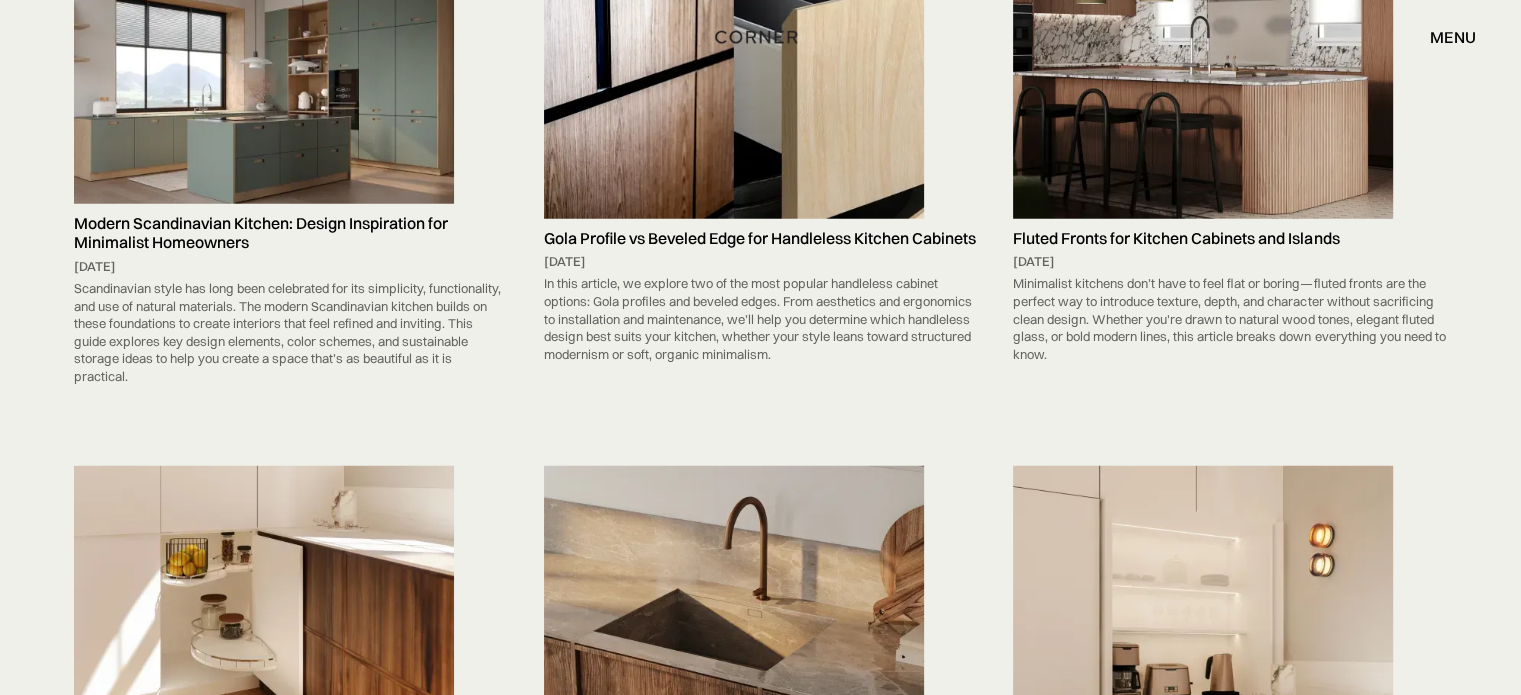 click at bounding box center (264, 77) 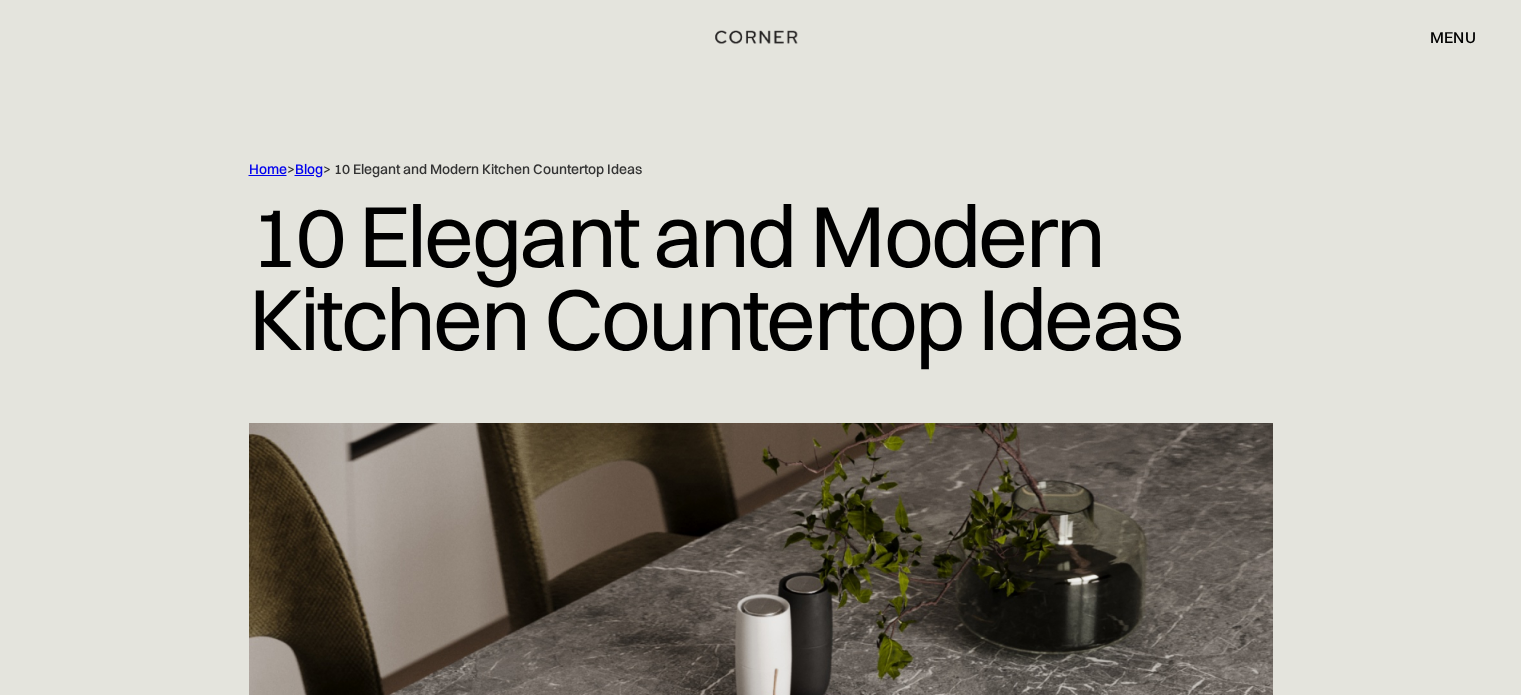 scroll, scrollTop: 0, scrollLeft: 0, axis: both 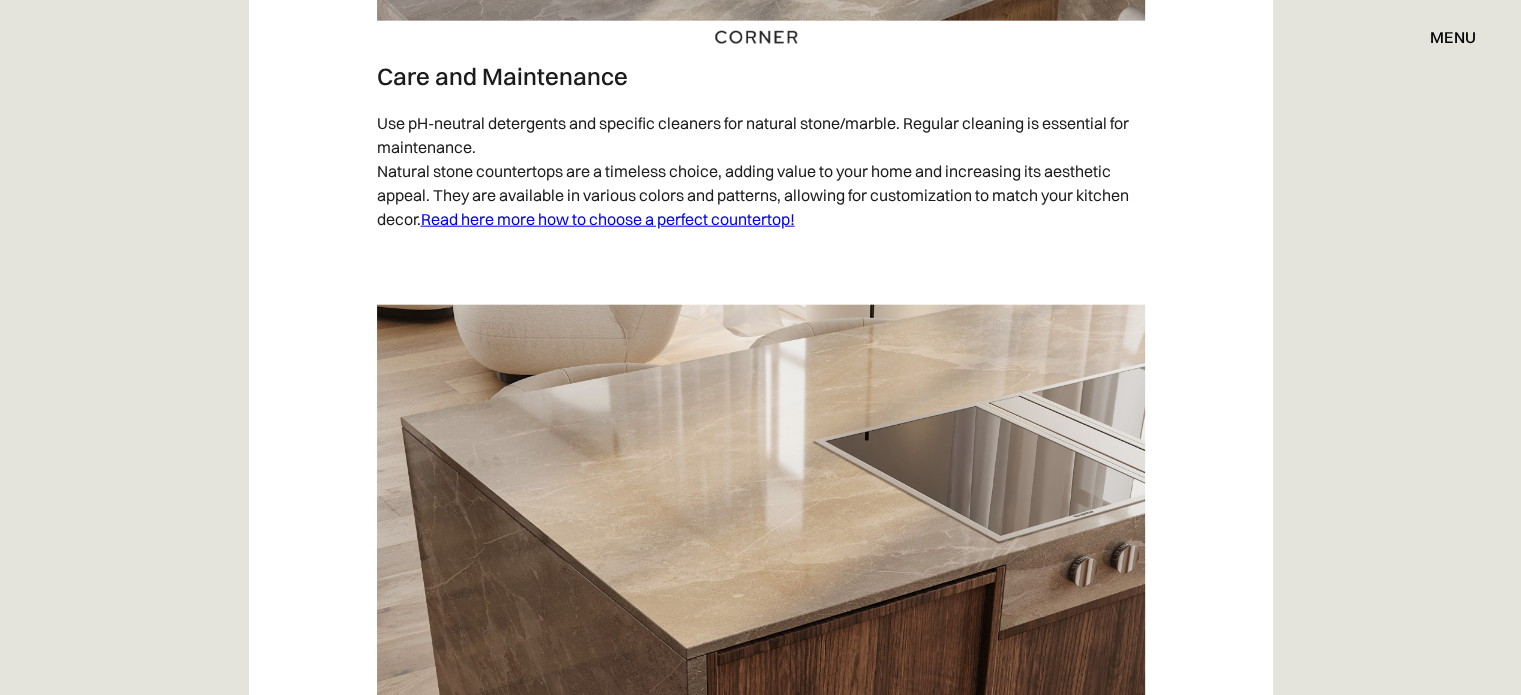 drag, startPoint x: 1535, startPoint y: 31, endPoint x: 1512, endPoint y: 453, distance: 422.6263 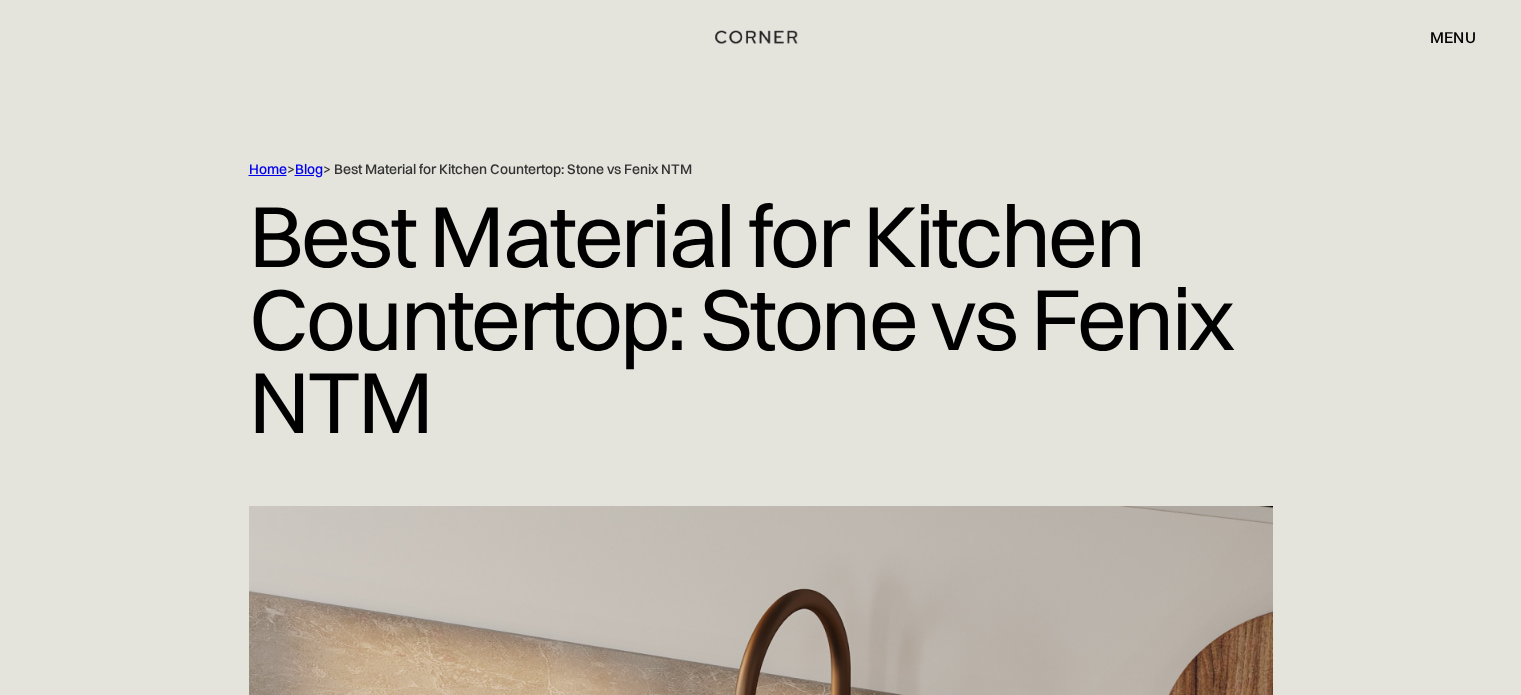scroll, scrollTop: 0, scrollLeft: 0, axis: both 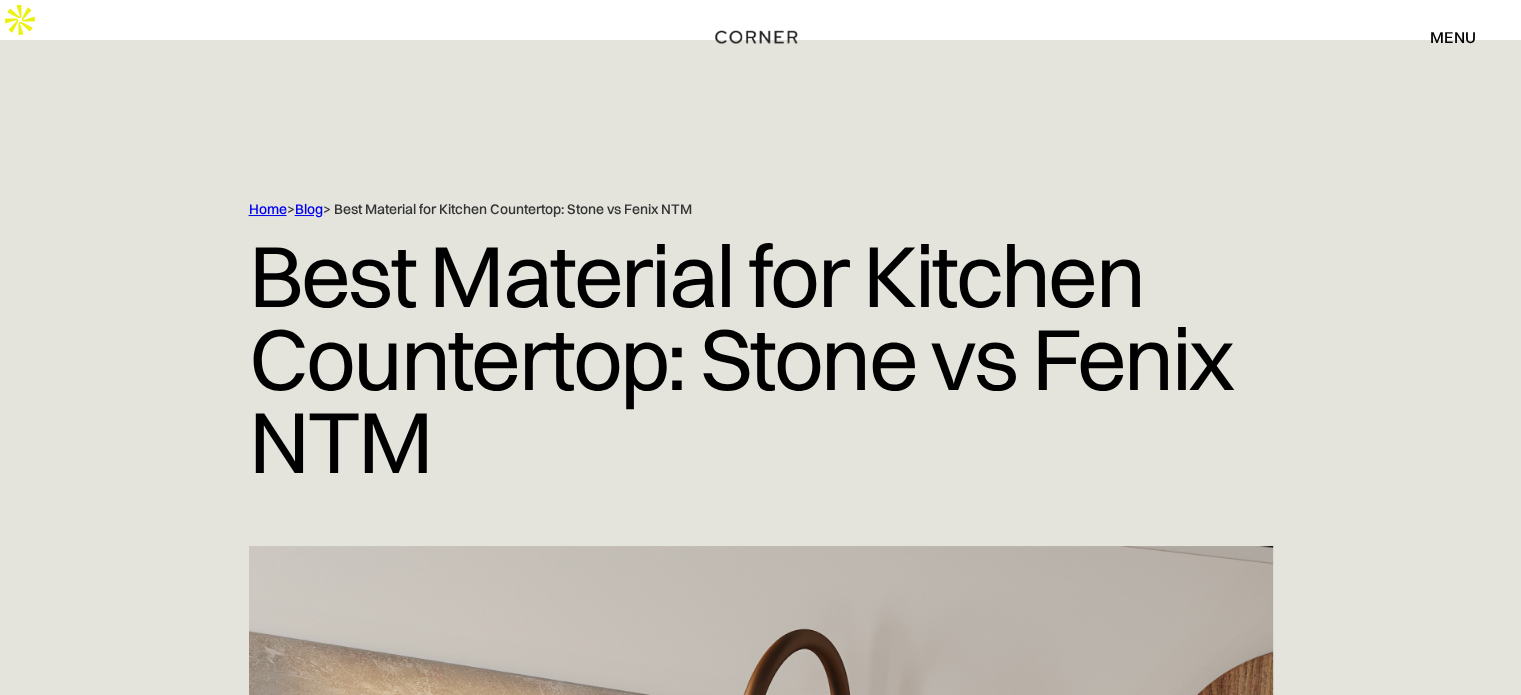 click on "Blog" at bounding box center [309, 209] 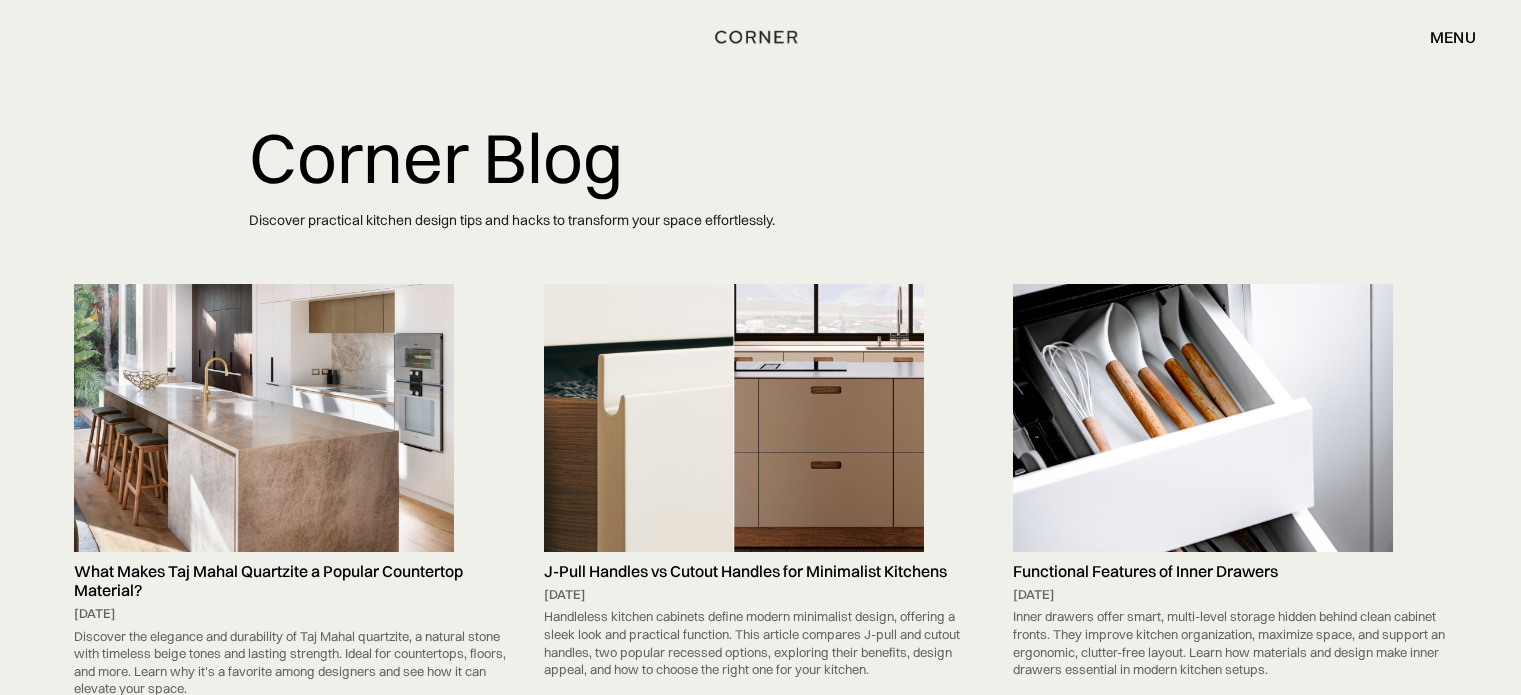 scroll, scrollTop: 0, scrollLeft: 0, axis: both 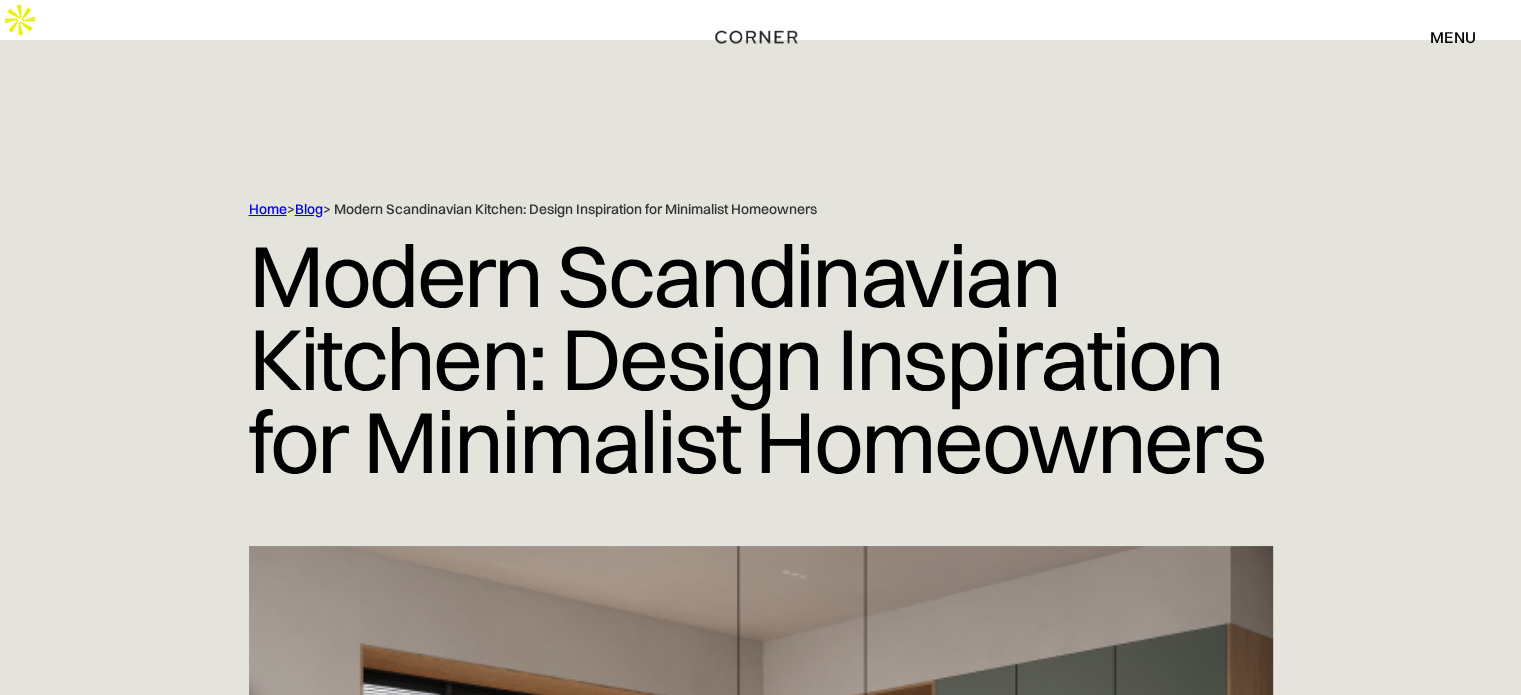 click on "Blog" at bounding box center (309, 209) 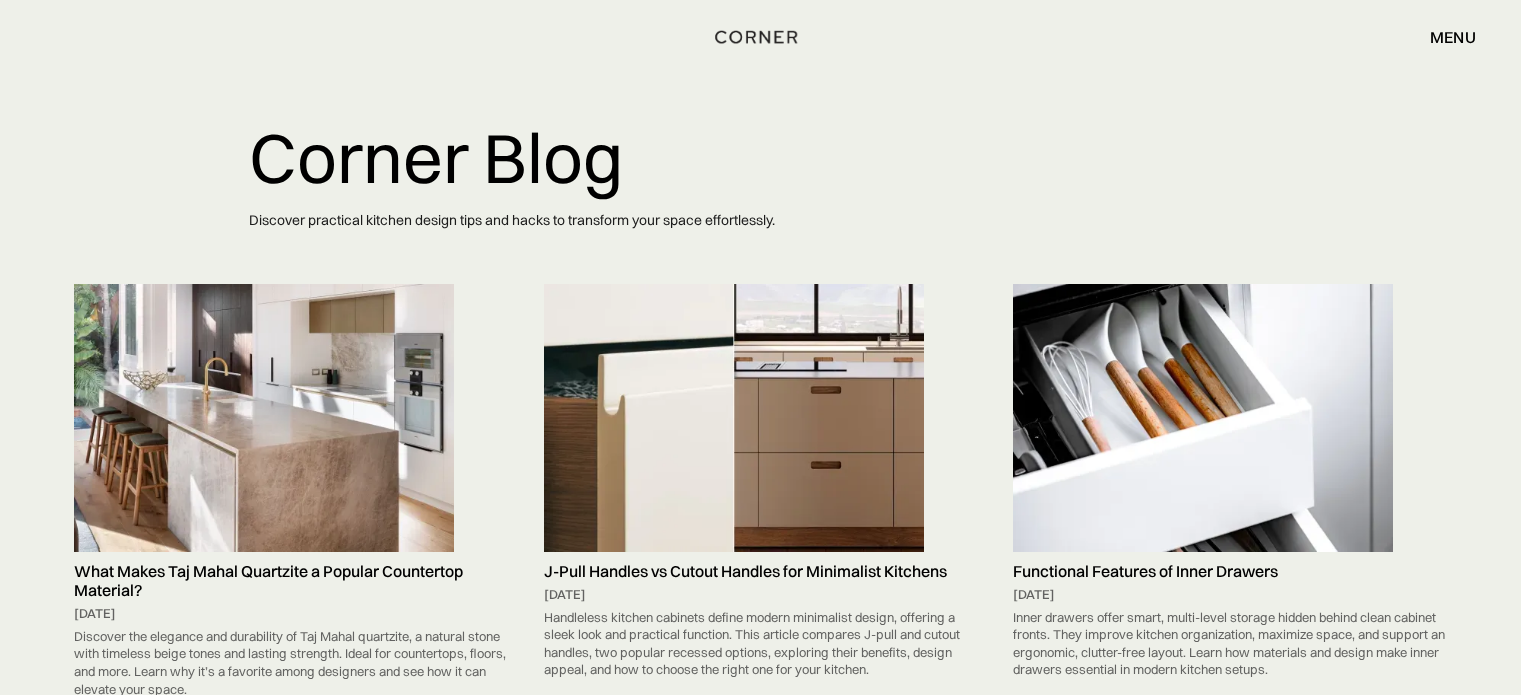 scroll, scrollTop: 0, scrollLeft: 0, axis: both 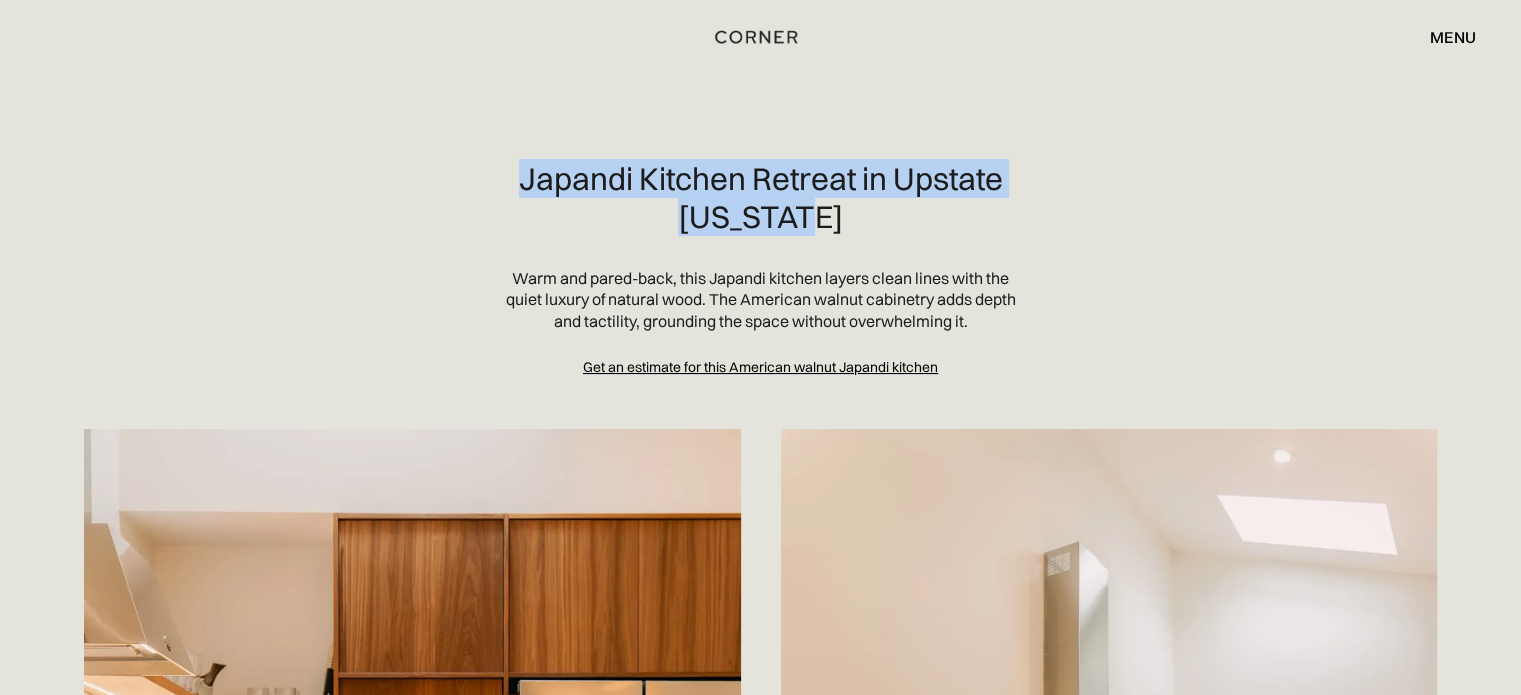 drag, startPoint x: 630, startPoint y: 205, endPoint x: 870, endPoint y: 255, distance: 245.15302 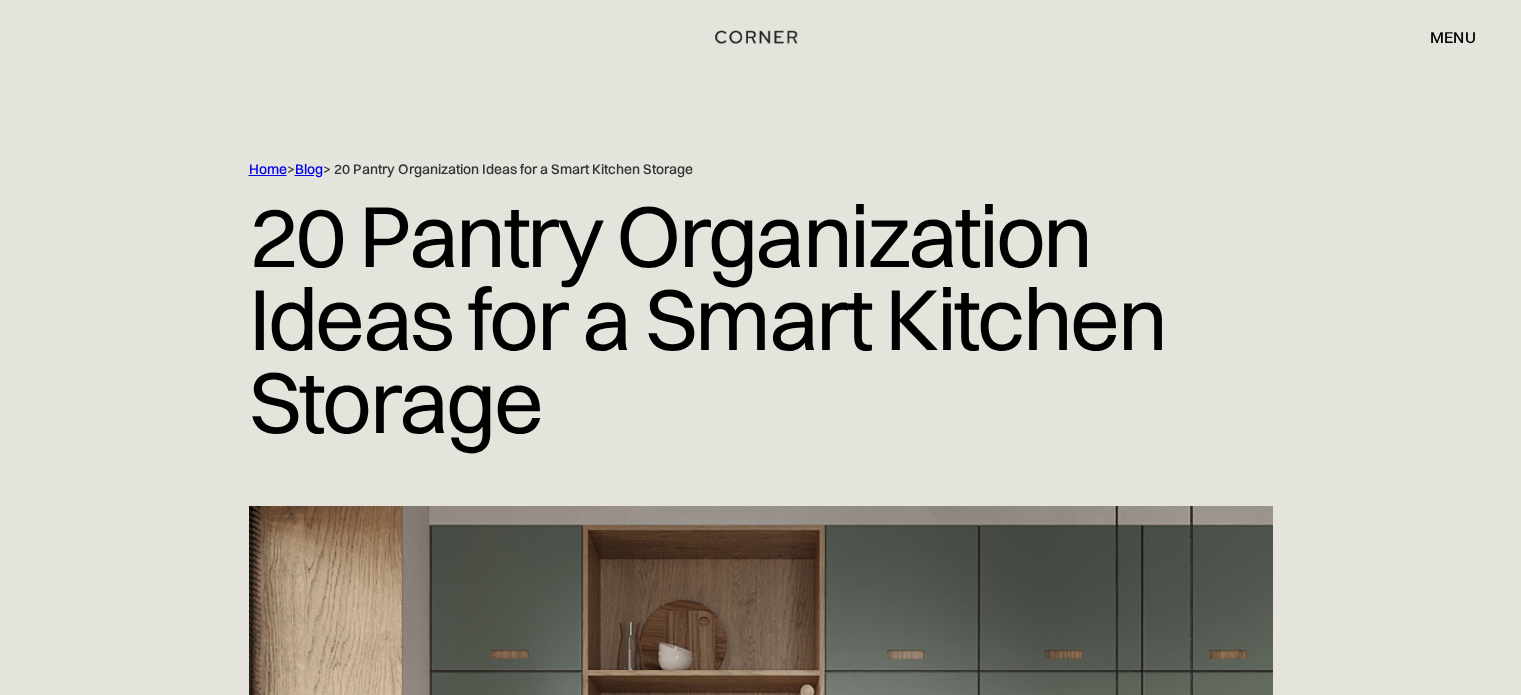 scroll, scrollTop: 0, scrollLeft: 0, axis: both 